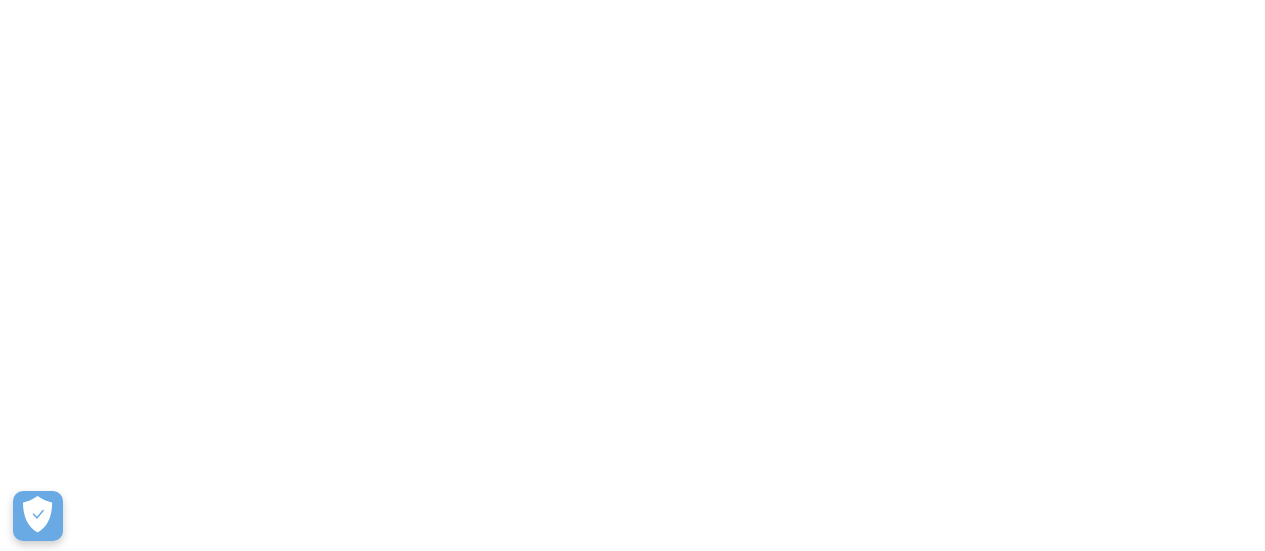 scroll, scrollTop: 0, scrollLeft: 0, axis: both 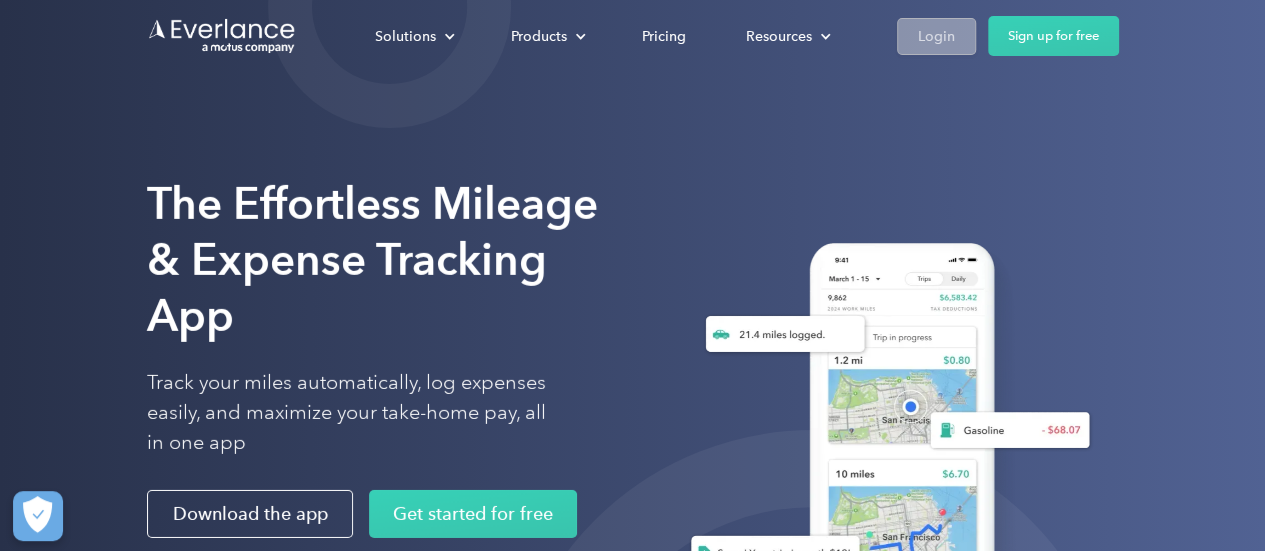 click on "Login" at bounding box center [936, 36] 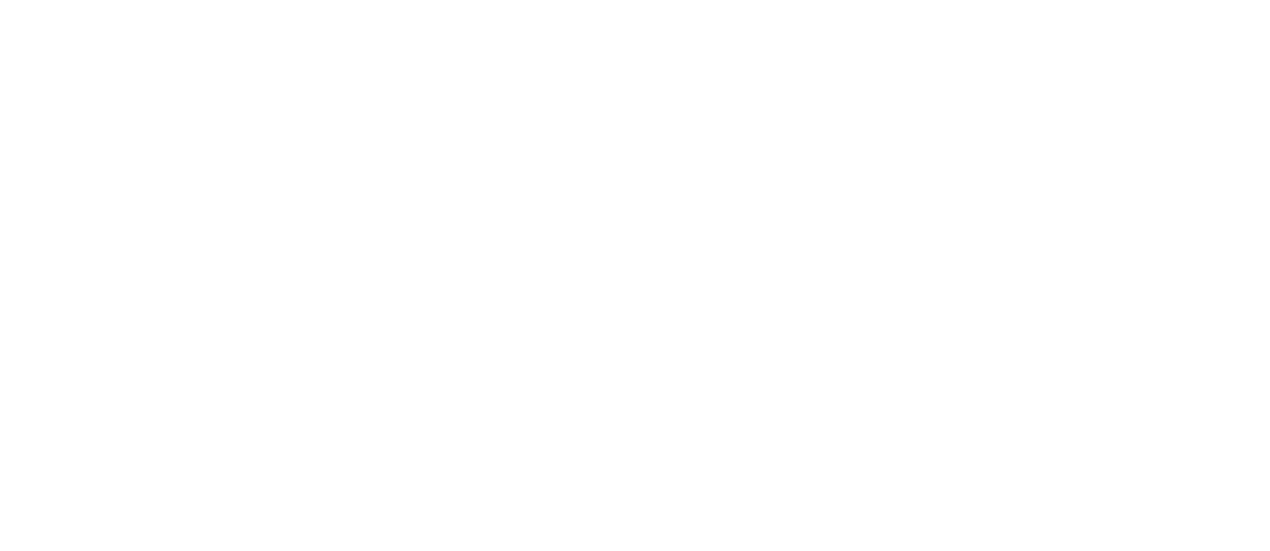 scroll, scrollTop: 0, scrollLeft: 0, axis: both 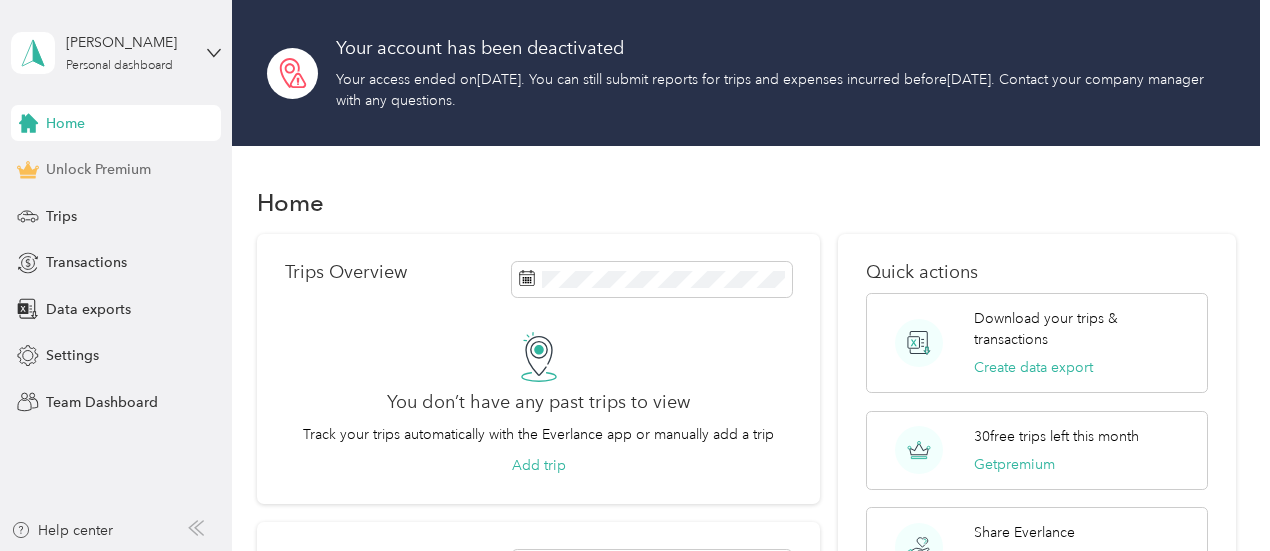 click on "Unlock Premium" at bounding box center [98, 169] 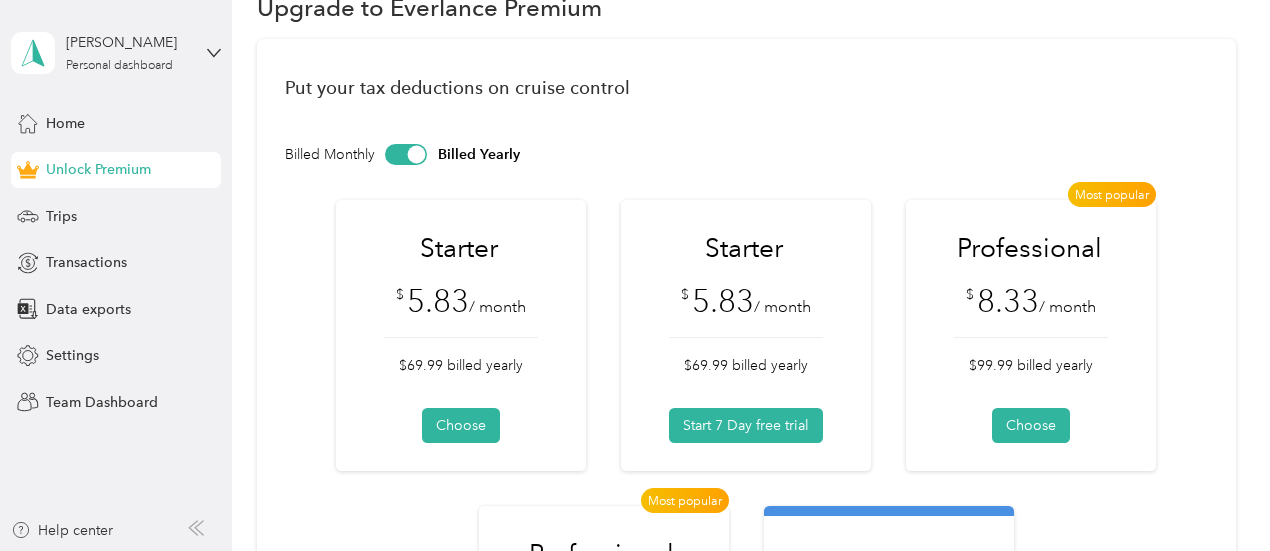 scroll, scrollTop: 200, scrollLeft: 0, axis: vertical 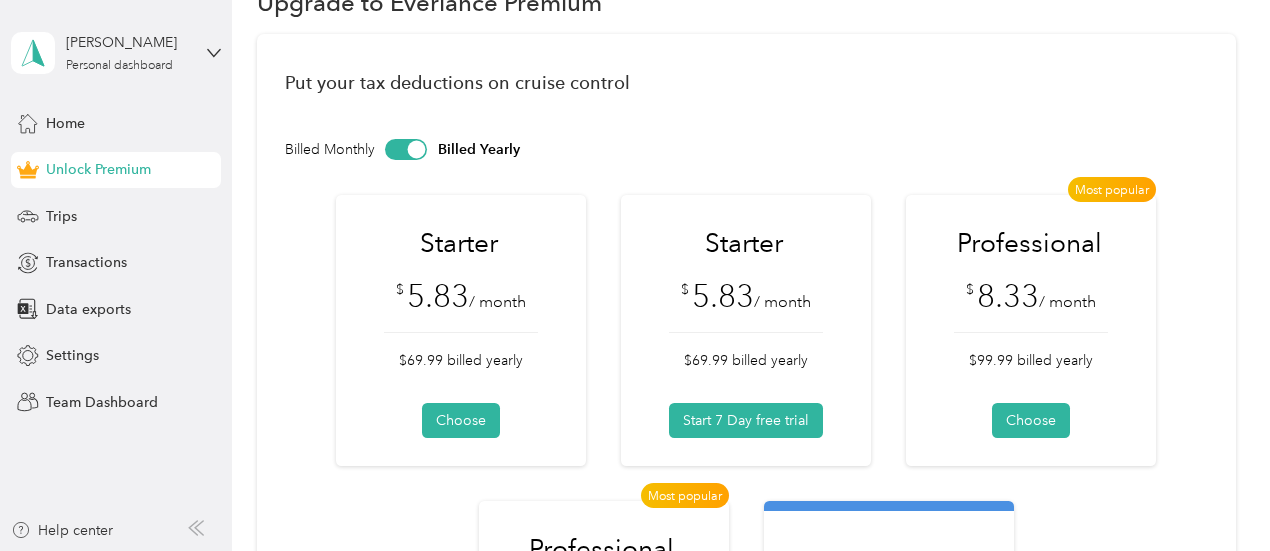 click at bounding box center [417, 149] 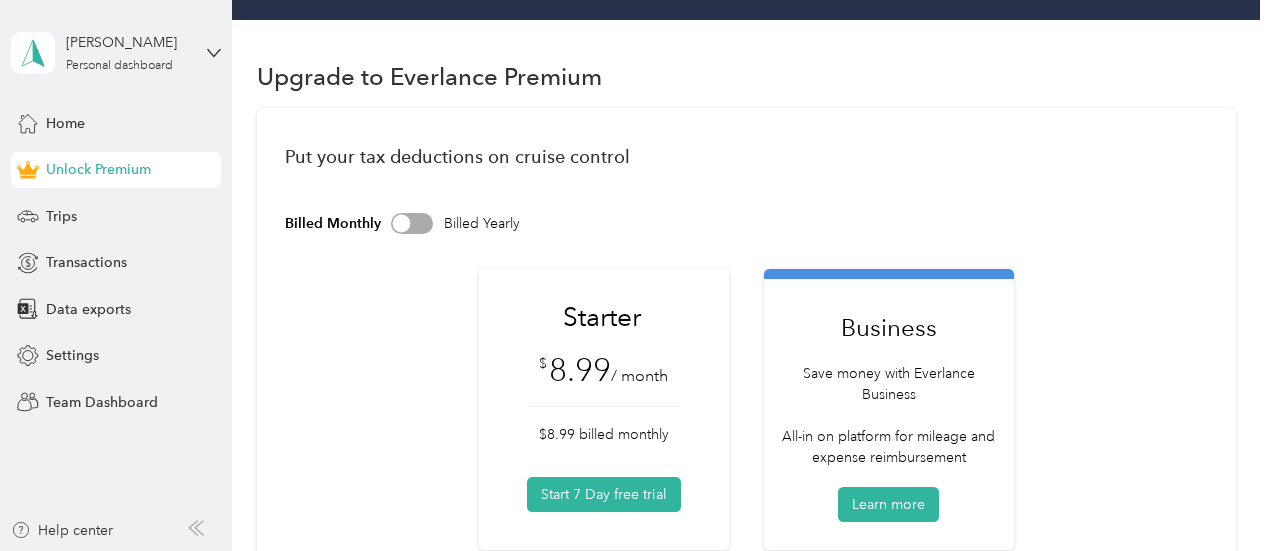 scroll, scrollTop: 0, scrollLeft: 0, axis: both 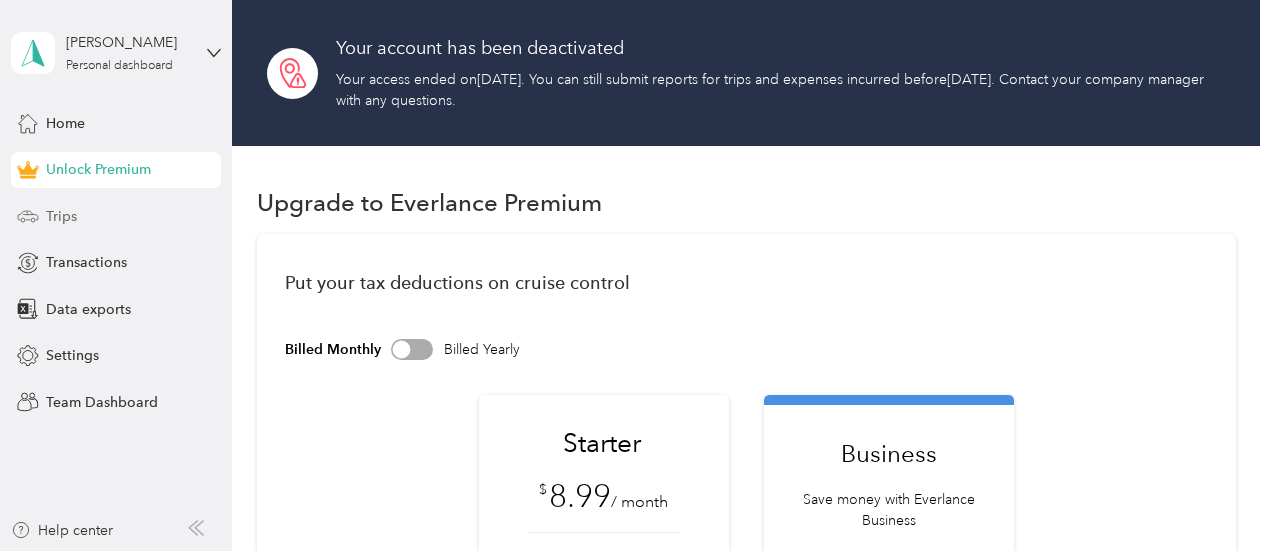click on "Trips" at bounding box center [116, 216] 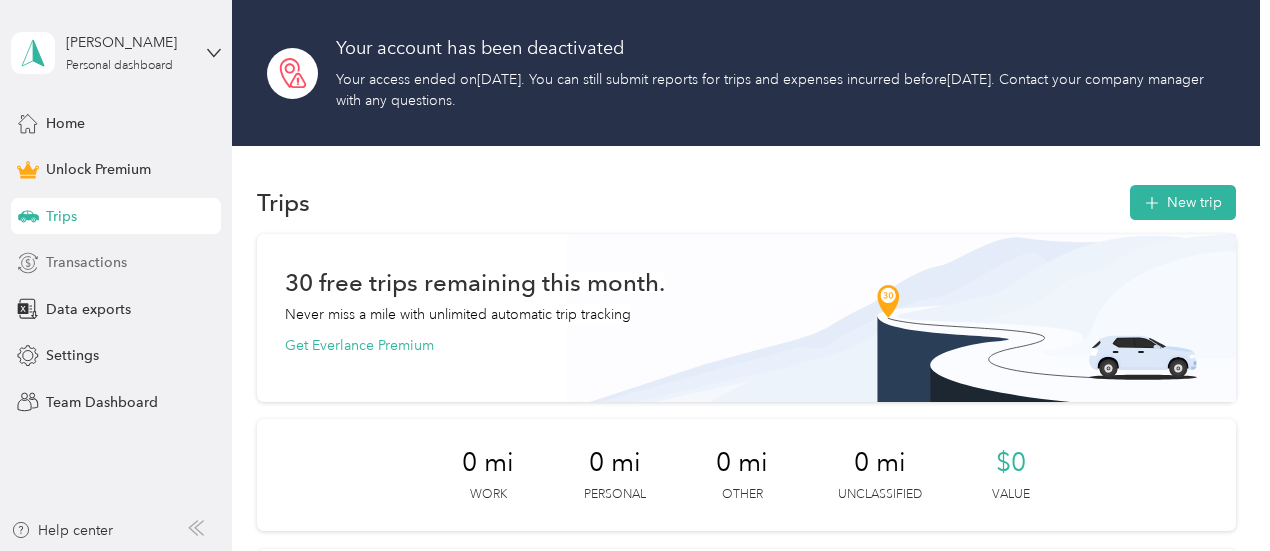 click on "Transactions" at bounding box center (86, 262) 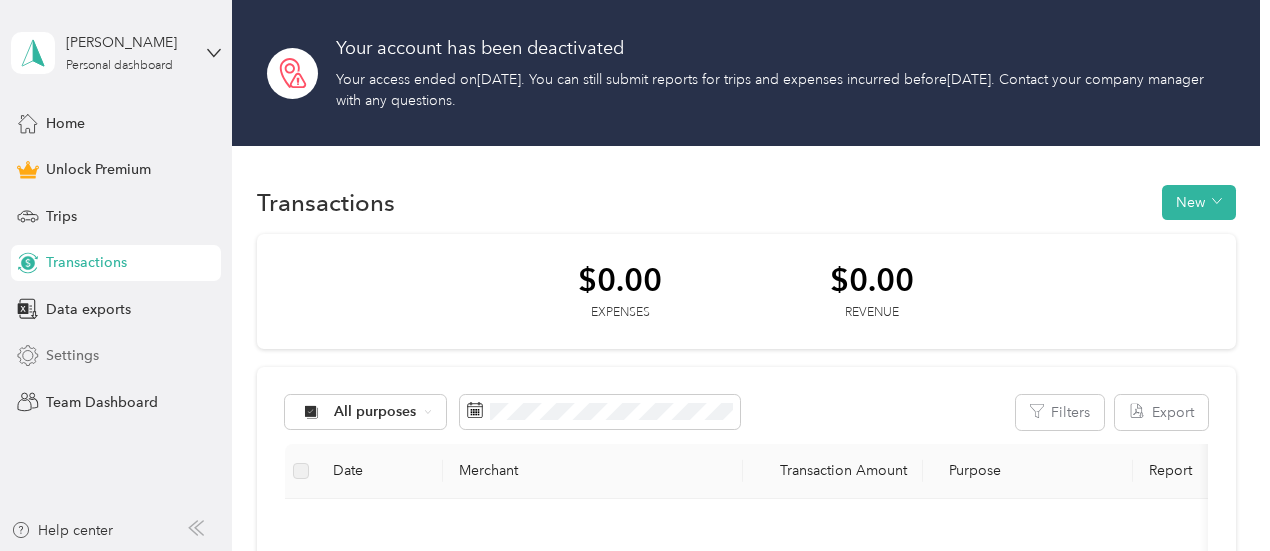 click on "Settings" at bounding box center (72, 355) 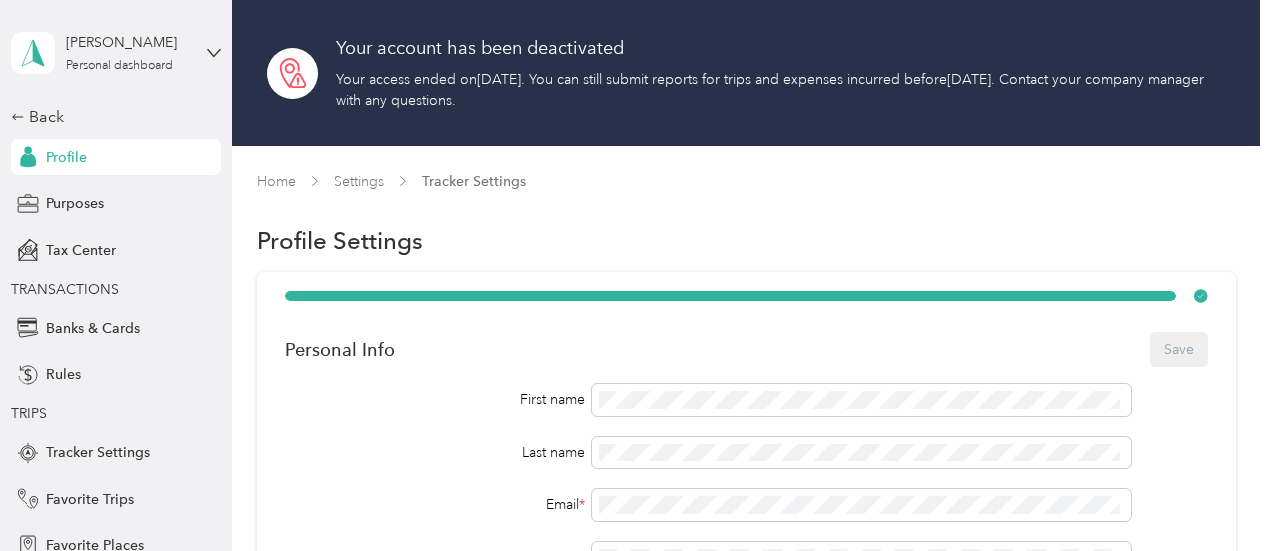 click on "[PERSON_NAME] Personal dashboard" at bounding box center [116, 53] 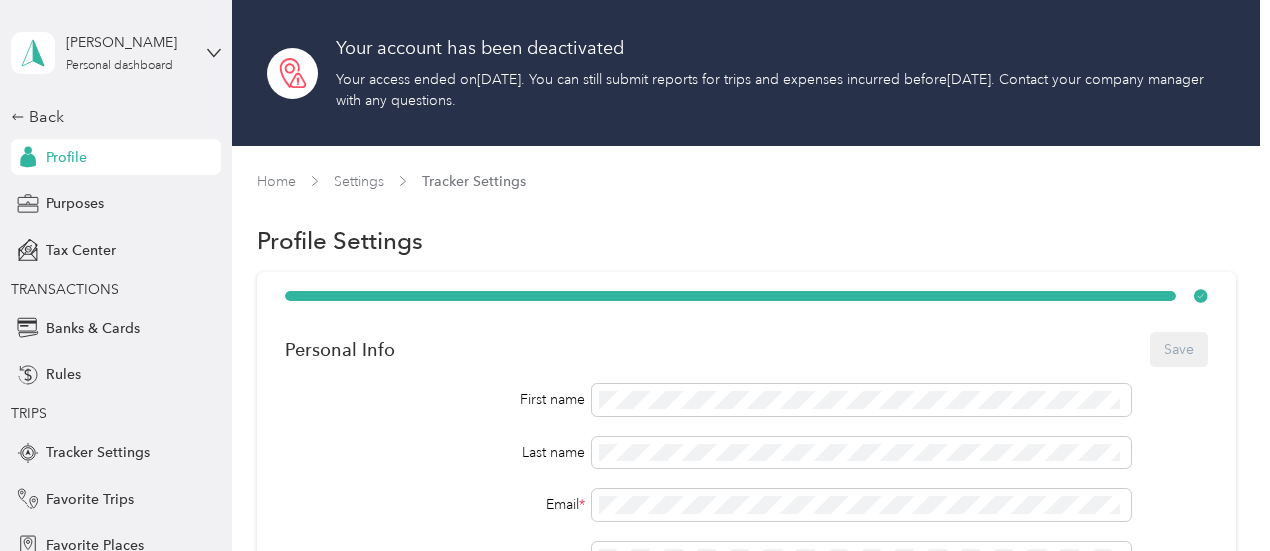 click on "You’re signed in as  [EMAIL_ADDRESS][PERSON_NAME][DOMAIN_NAME]   Log out" at bounding box center (271, 139) 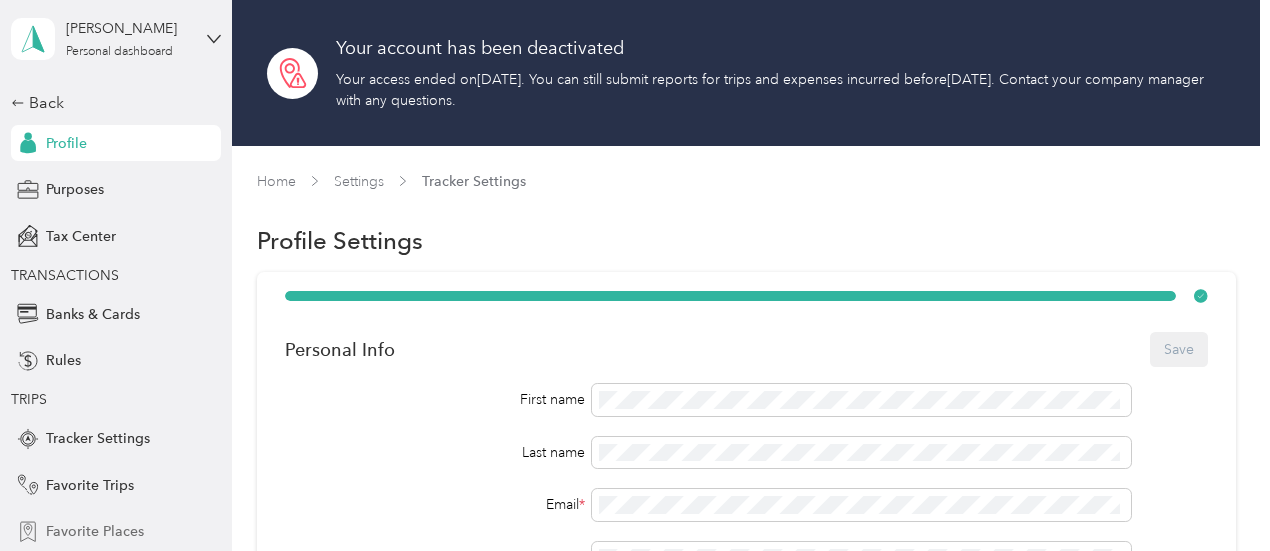 scroll, scrollTop: 0, scrollLeft: 0, axis: both 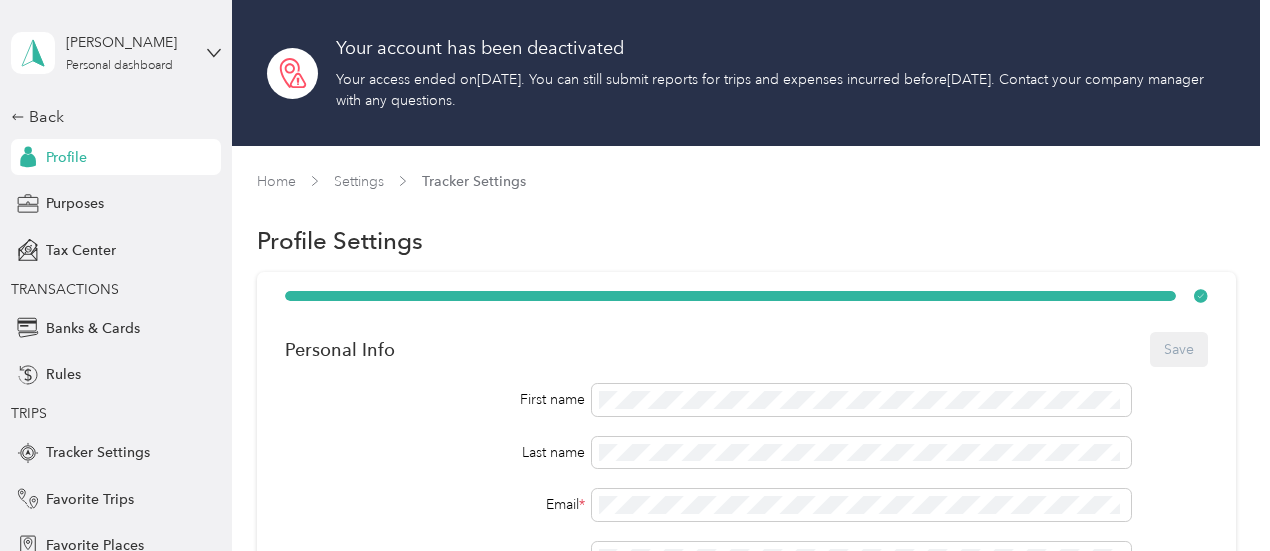 click on "Profile" at bounding box center (66, 157) 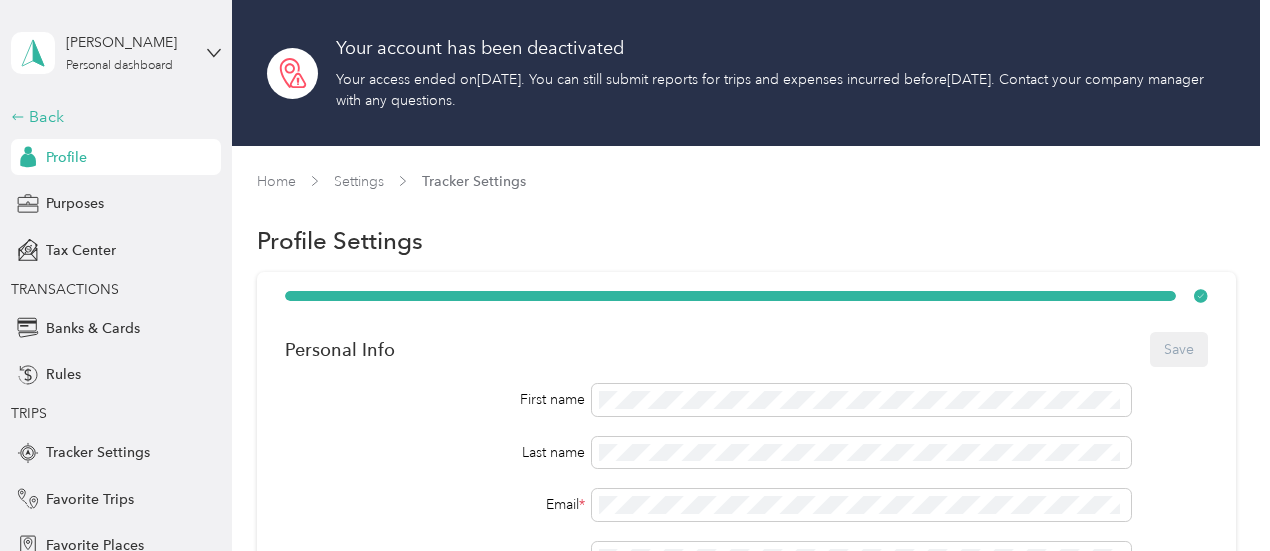 click 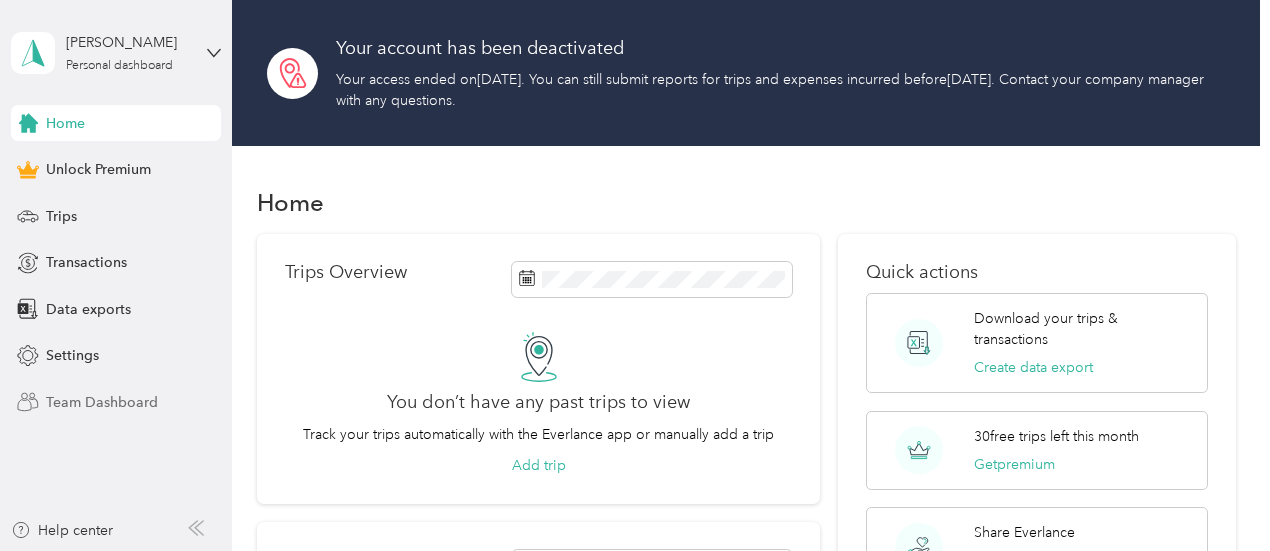 click on "Team Dashboard" at bounding box center [102, 402] 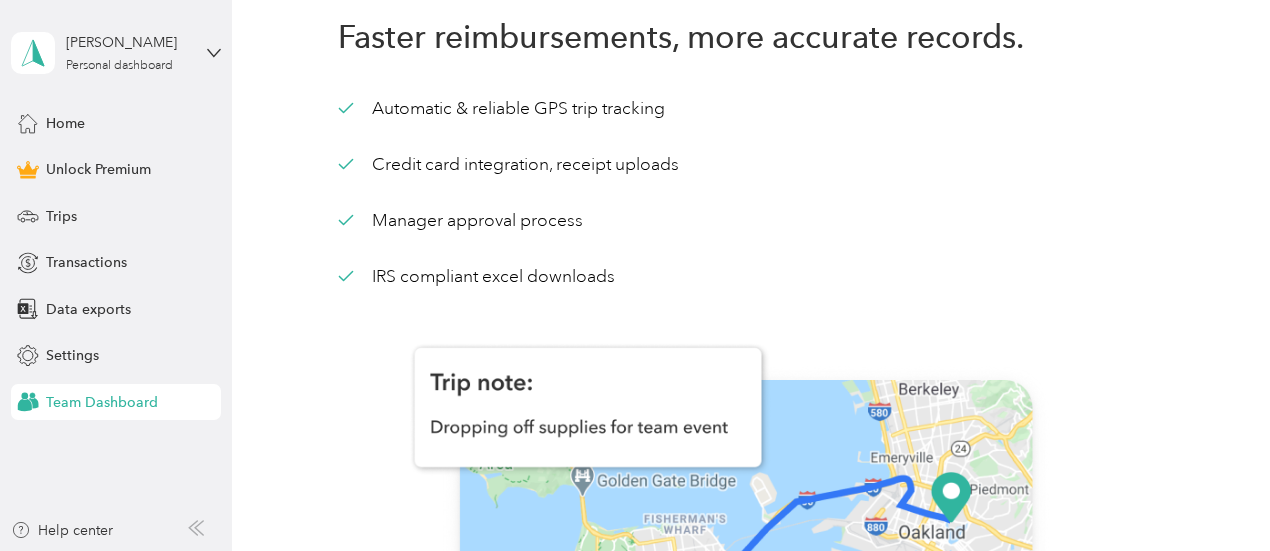 scroll, scrollTop: 0, scrollLeft: 0, axis: both 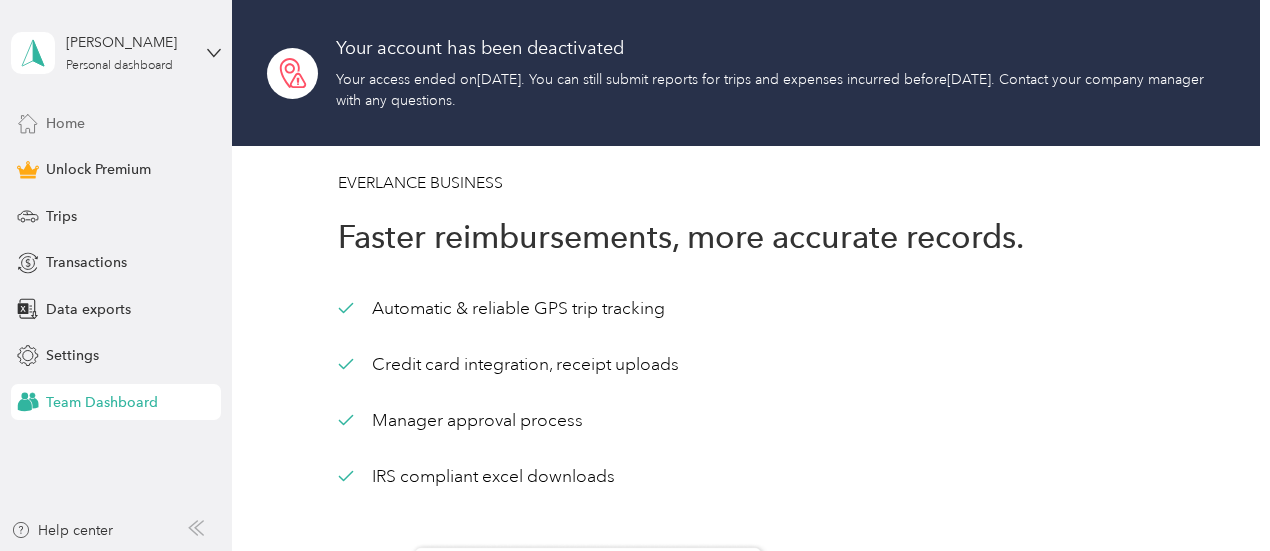 click on "Home" at bounding box center (116, 123) 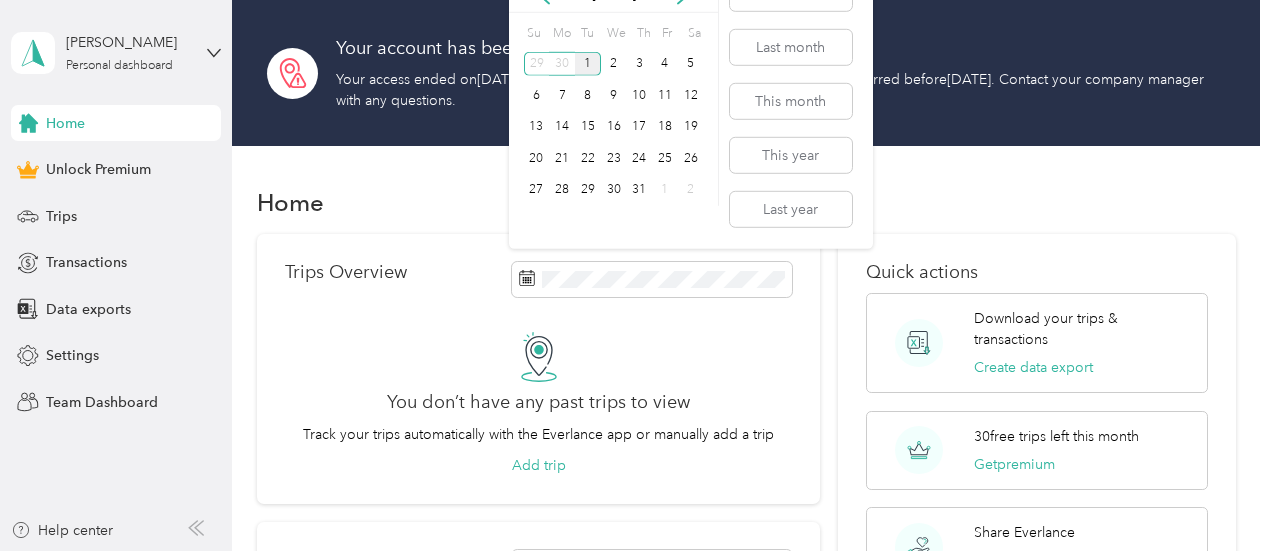 click on "Trips Overview You don’t have any past trips to view  Track your trips automatically with the Everlance app or manually add a trip Add trip" at bounding box center [539, 369] 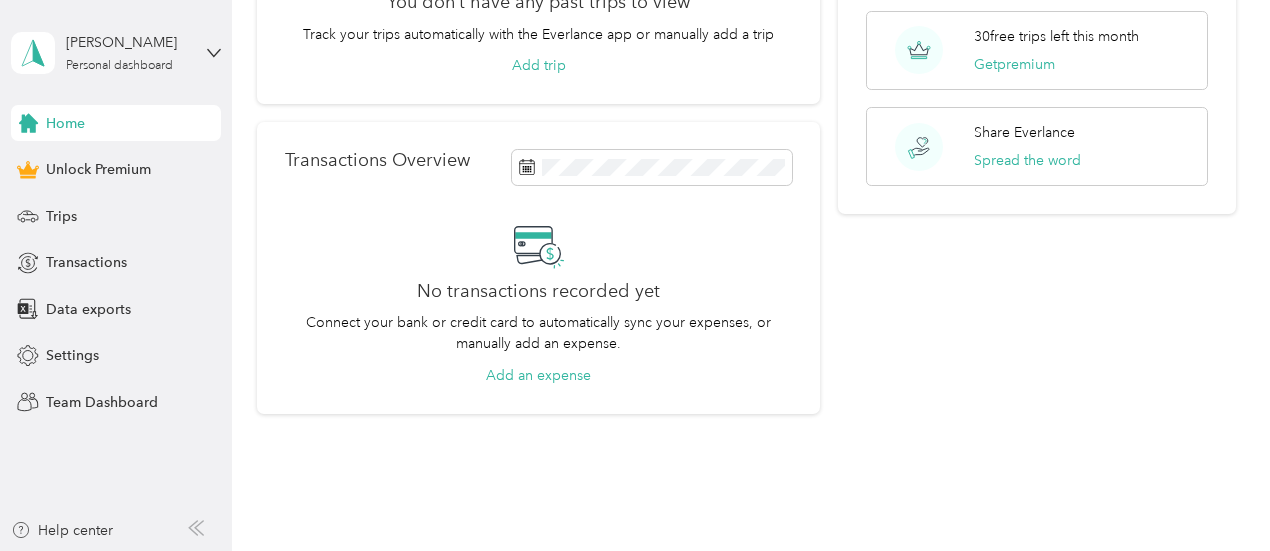 scroll, scrollTop: 0, scrollLeft: 0, axis: both 